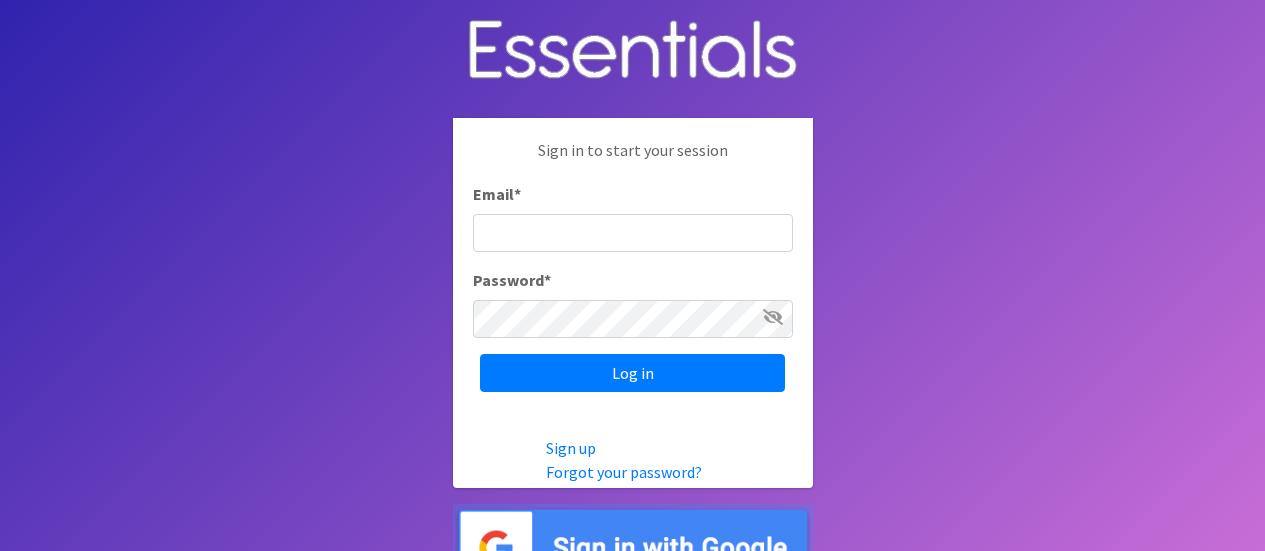 scroll, scrollTop: 0, scrollLeft: 0, axis: both 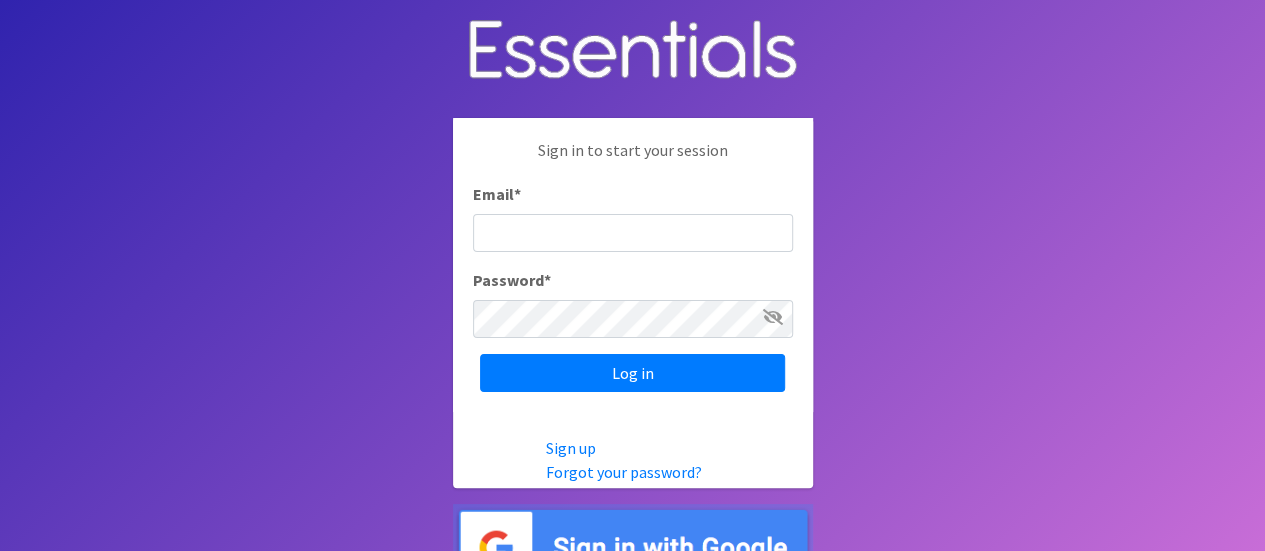 type on "melissa@cnydiaperbank.org" 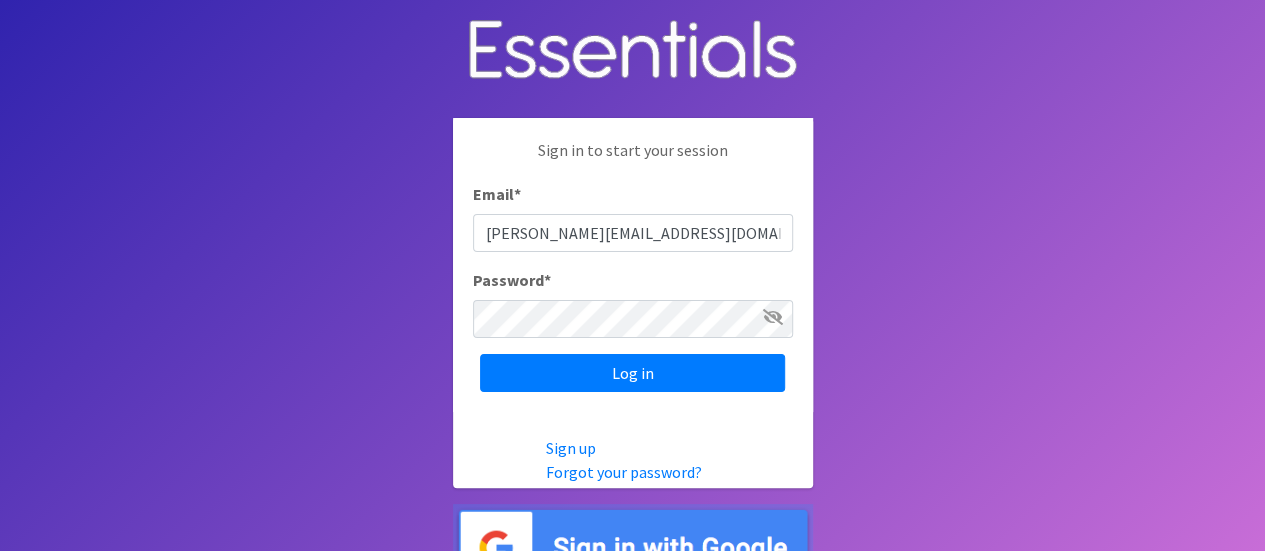 click on "Sign in to start your session
Email  * melissa@cnydiaperbank.org
Password  *
Log in" at bounding box center (633, 265) 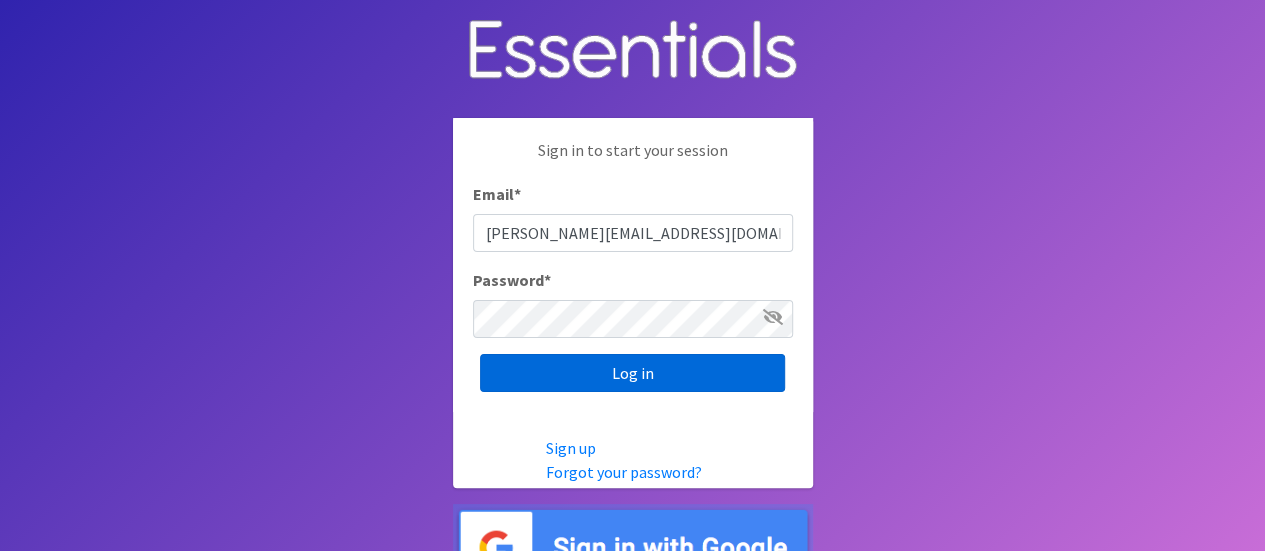 click on "Log in" at bounding box center [632, 373] 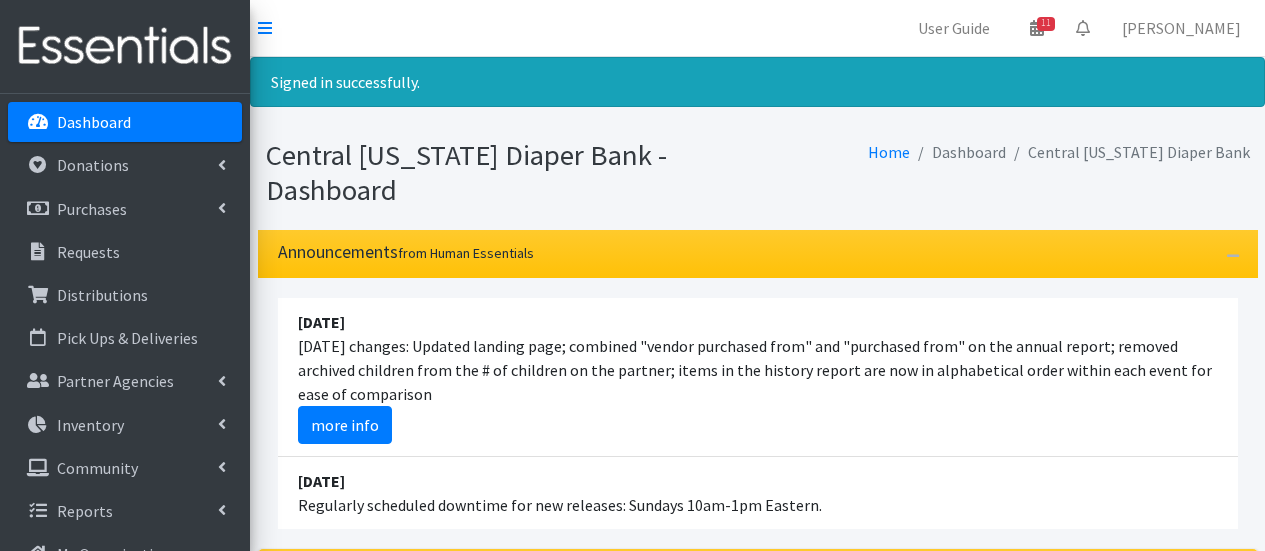 scroll, scrollTop: 0, scrollLeft: 0, axis: both 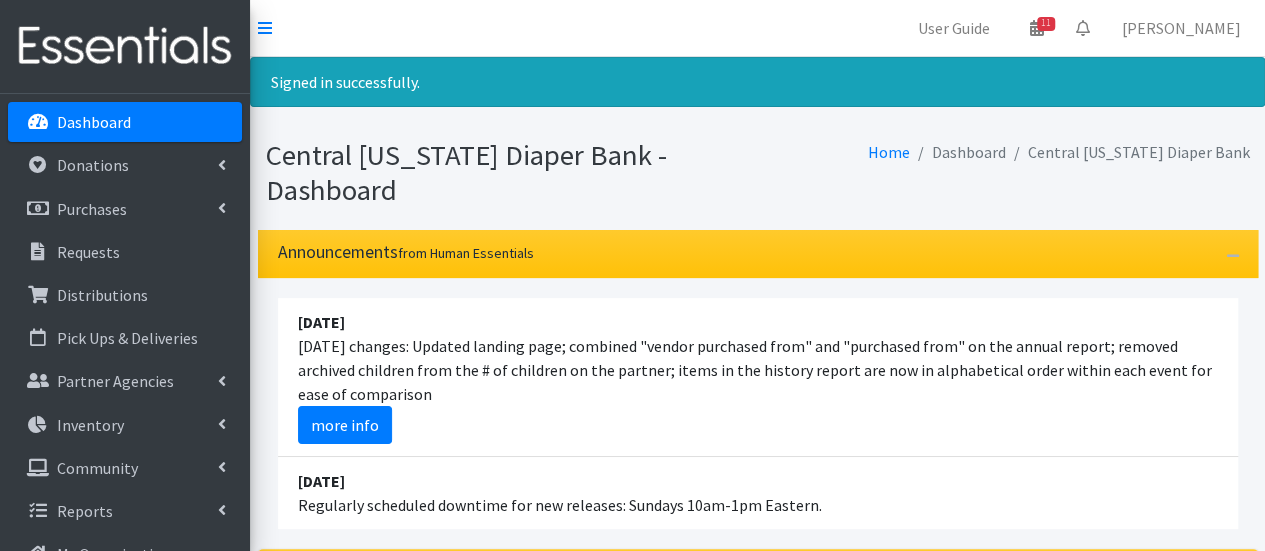click on "July 14
Yesterday's changes:  Updated landing page; combined "vendor purchased from" and "purchased from" on the annual report; removed archived children from the # of children on the partner;  items in the history report are now in alphabetical order within each event for ease of comparison
more info" at bounding box center [758, 377] 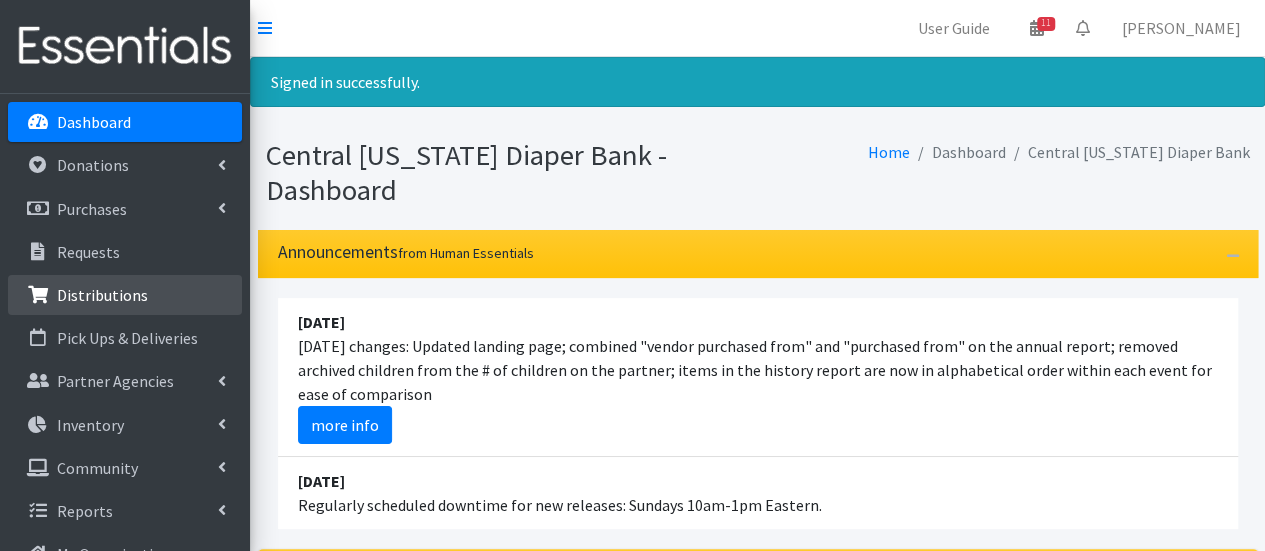 click on "Distributions" at bounding box center [125, 296] 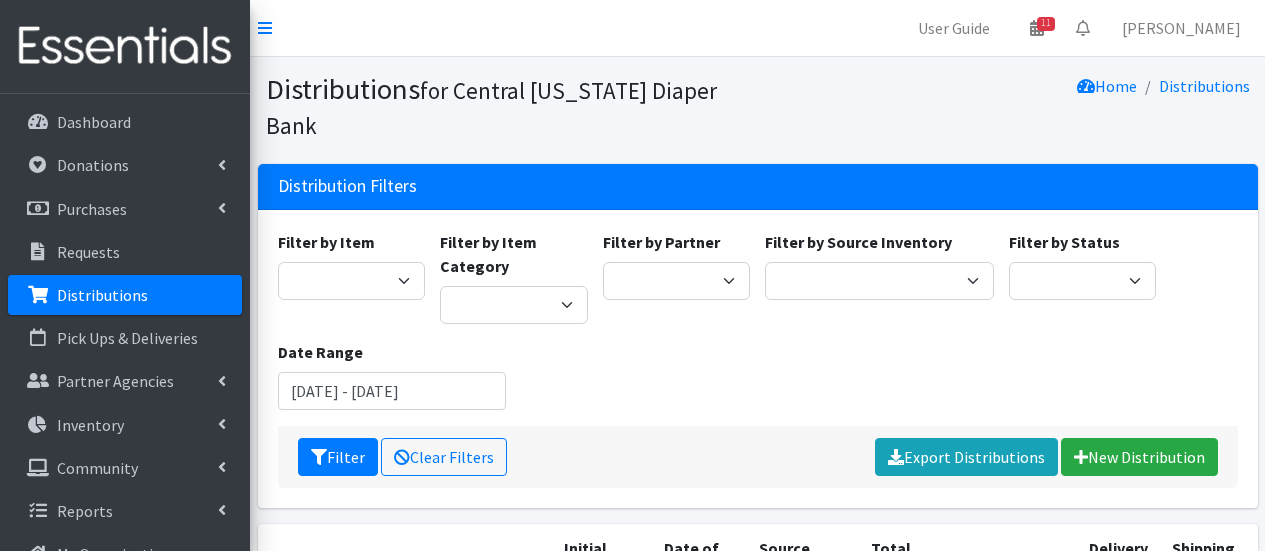 scroll, scrollTop: 0, scrollLeft: 0, axis: both 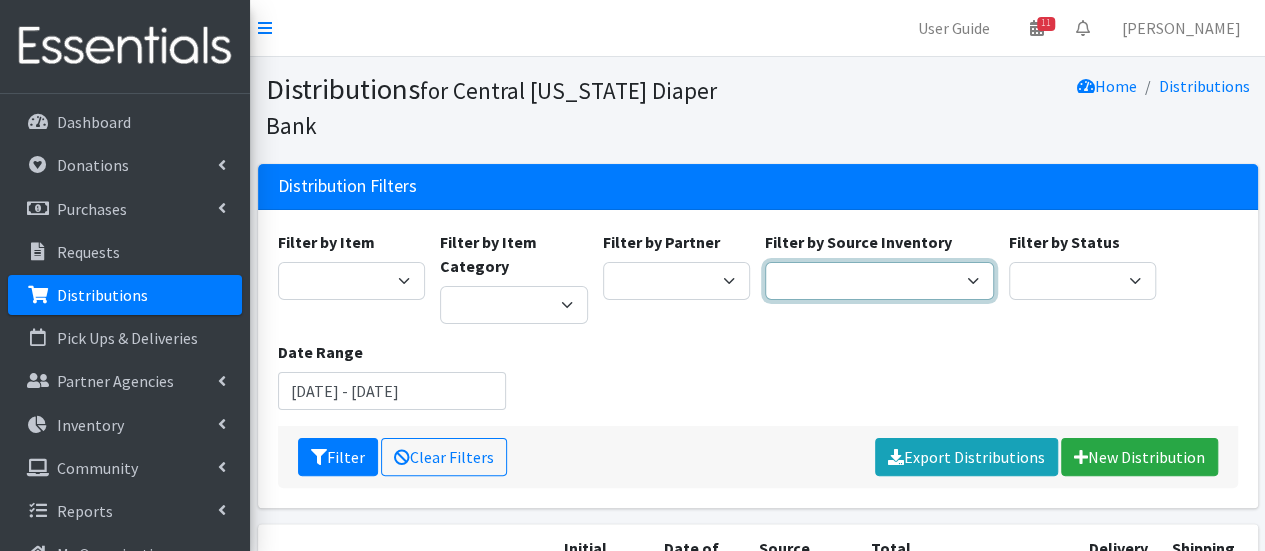 click on "Pioneer Warehouse
TANF" at bounding box center (879, 281) 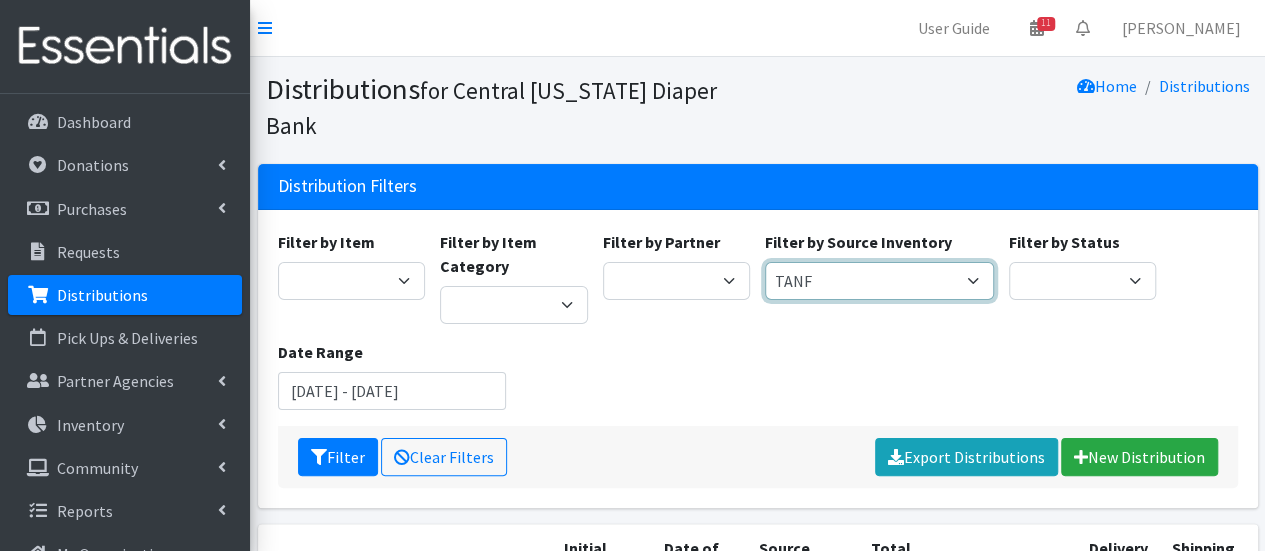 click on "Pioneer Warehouse
TANF" at bounding box center (879, 281) 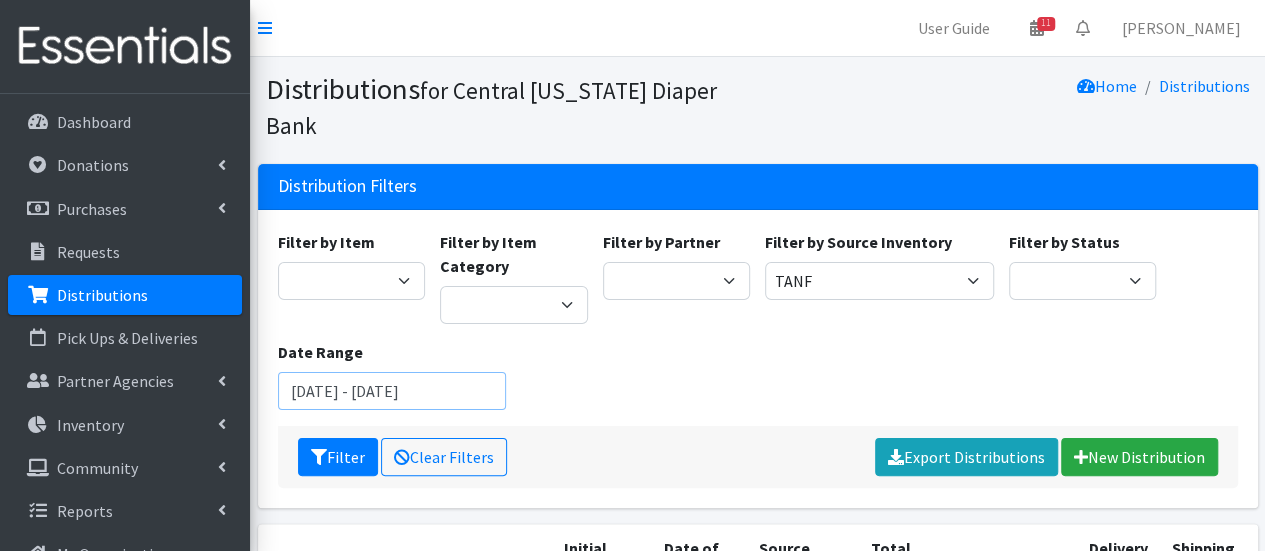 drag, startPoint x: 317, startPoint y: 354, endPoint x: 343, endPoint y: 357, distance: 26.172504 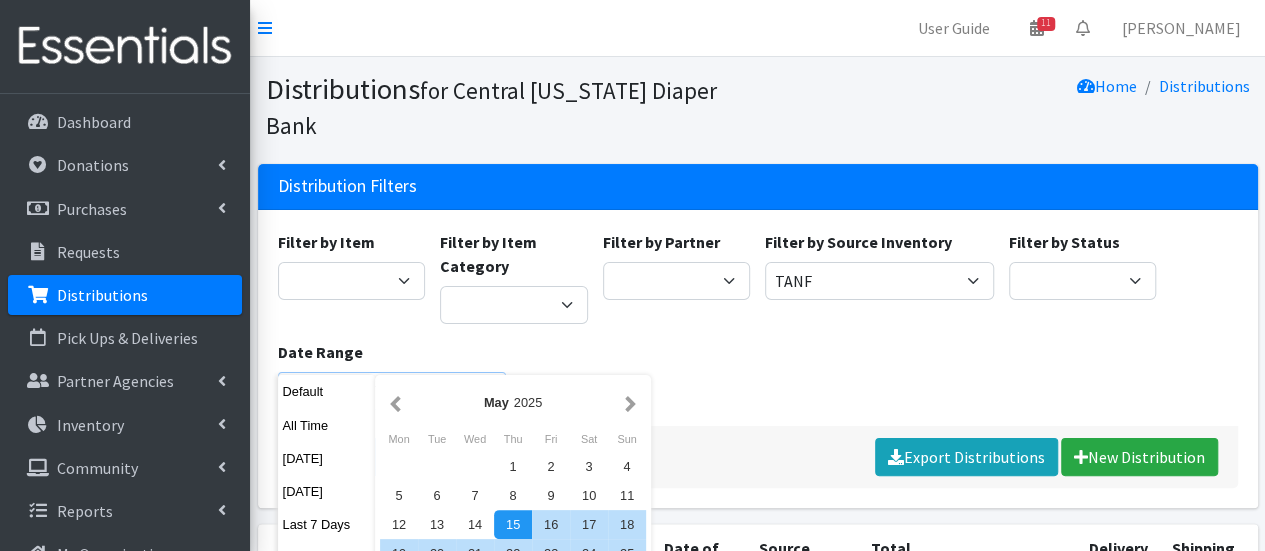 type on "May 1, 2025 - August 15, 2025" 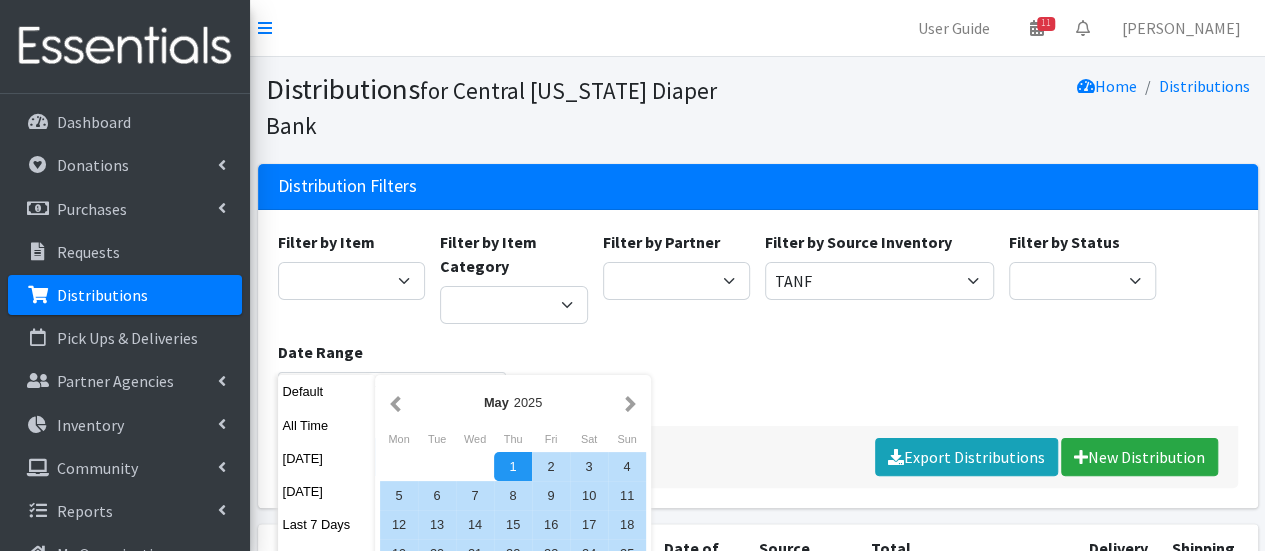 click on "Filter
Clear Filters
Export Distributions
New Distribution" at bounding box center (758, 457) 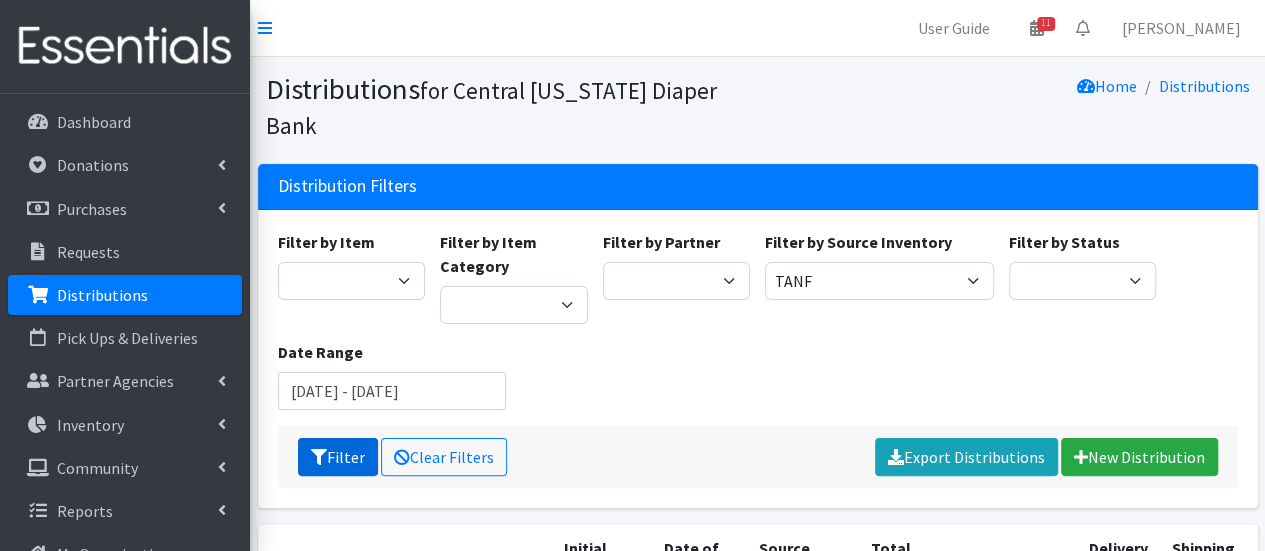 click at bounding box center (319, 457) 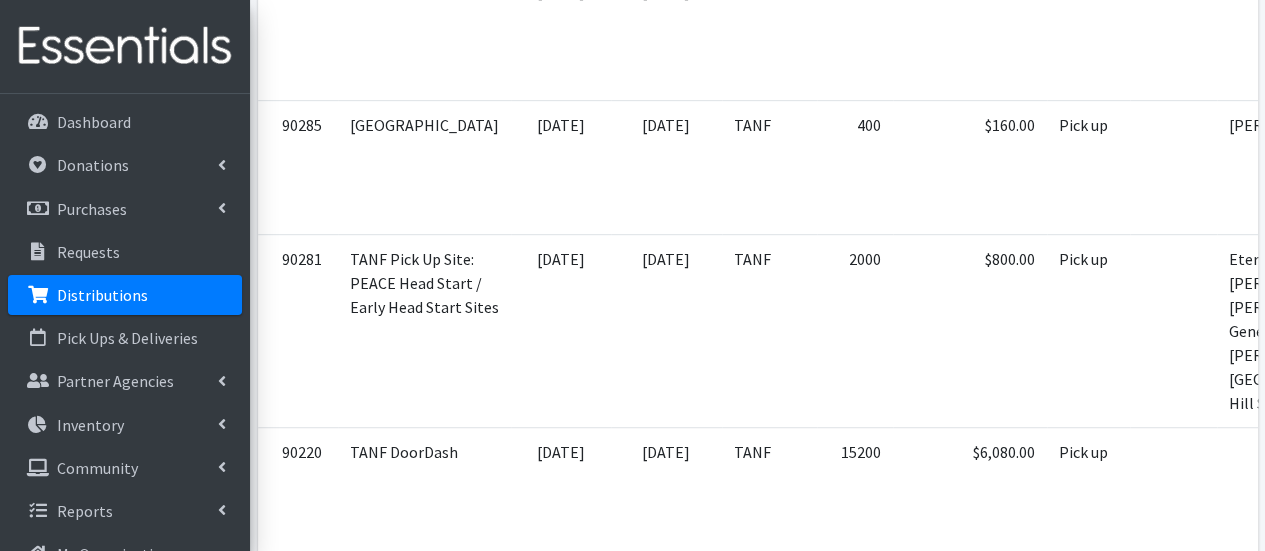 scroll, scrollTop: 8030, scrollLeft: 0, axis: vertical 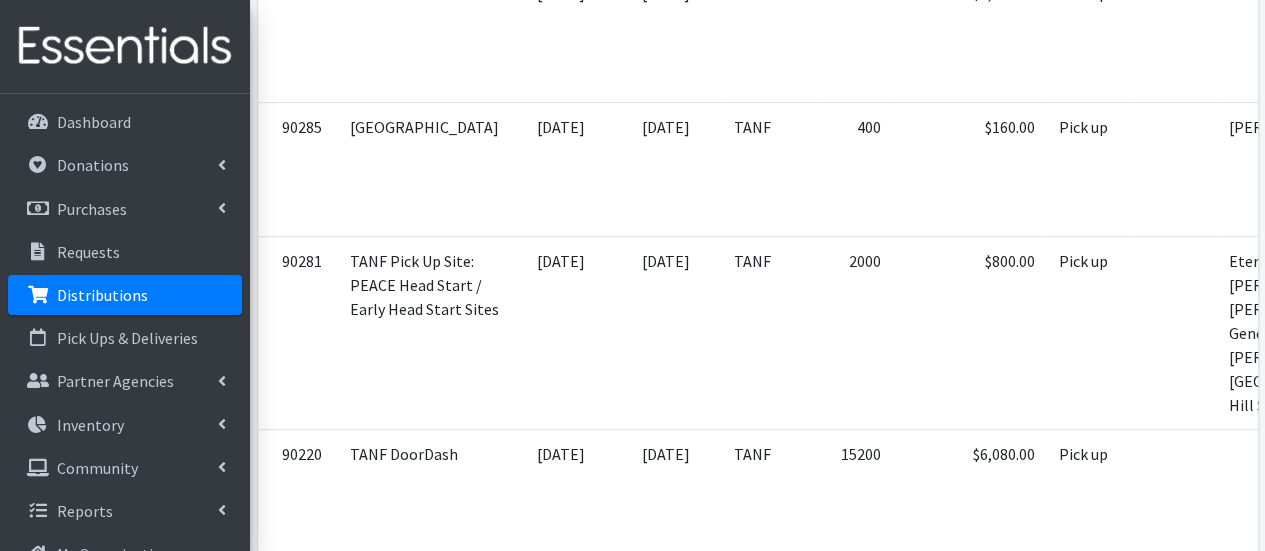 click on "Next ›" at bounding box center (377, 741) 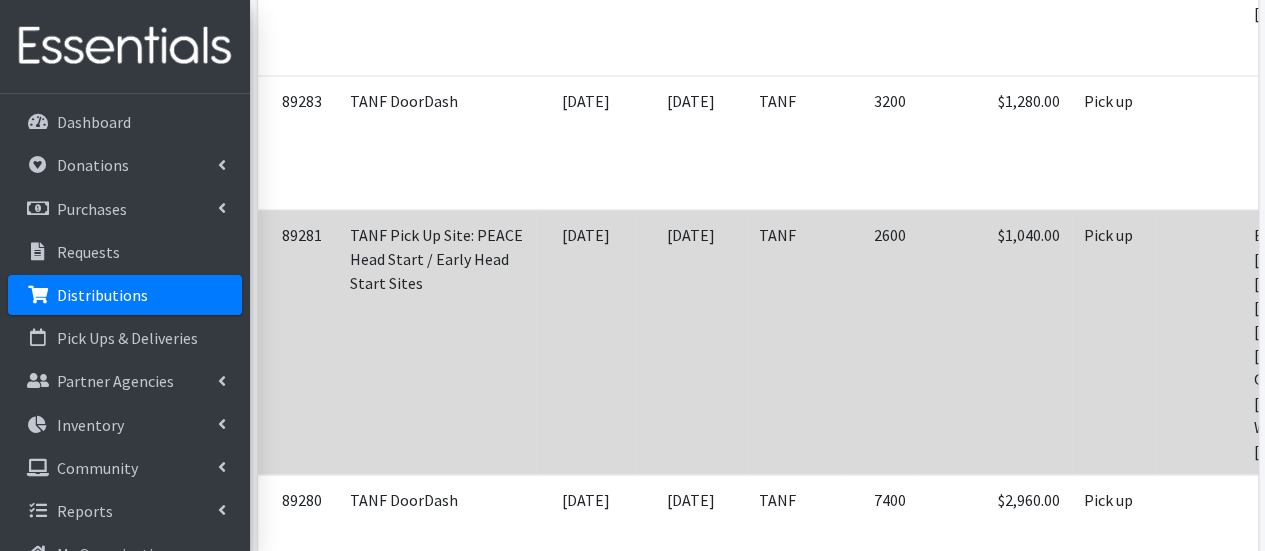 scroll, scrollTop: 1840, scrollLeft: 0, axis: vertical 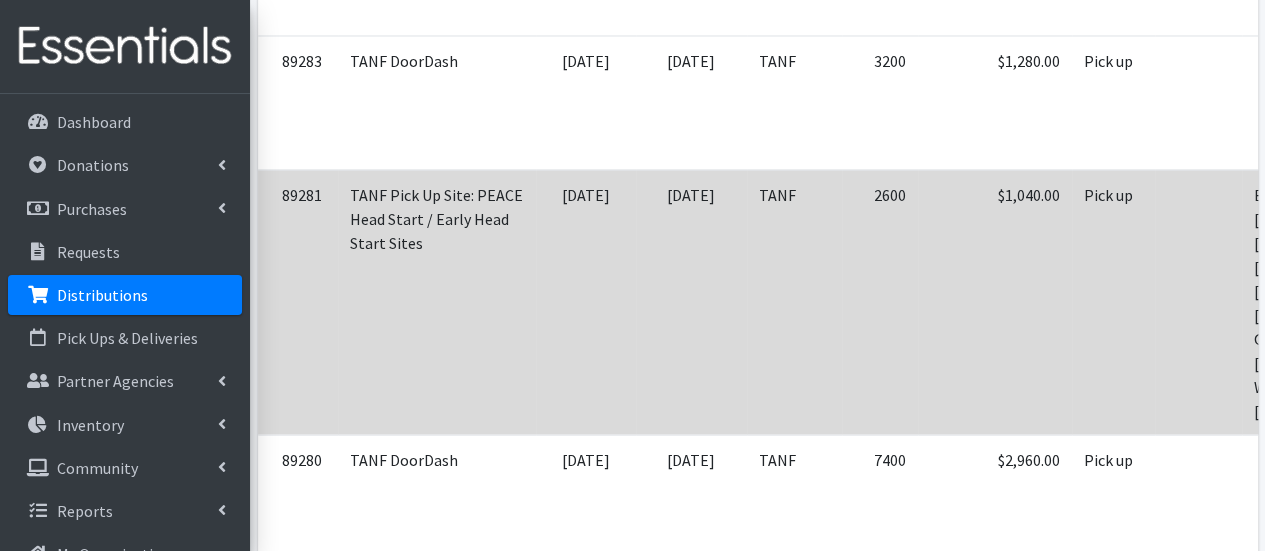 click on "Eternal Hope: Amador,
Merrick: Paige
Southside: Thomas, Cunningham
W. Genesee: Cochren
Westside: Chinn" at bounding box center (1330, 301) 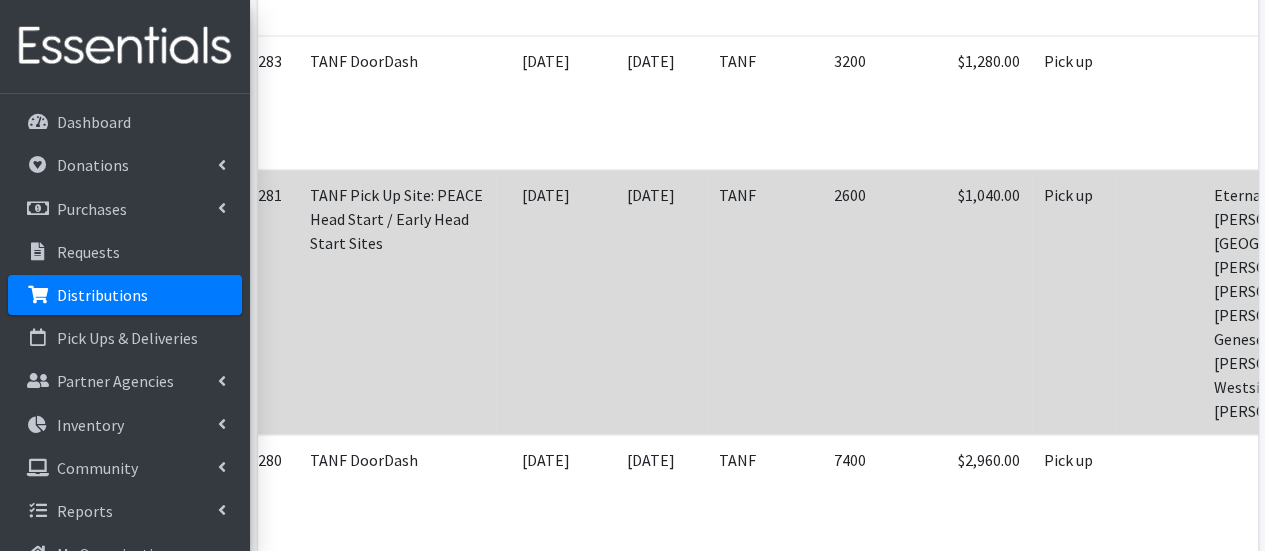 scroll, scrollTop: 0, scrollLeft: 154, axis: horizontal 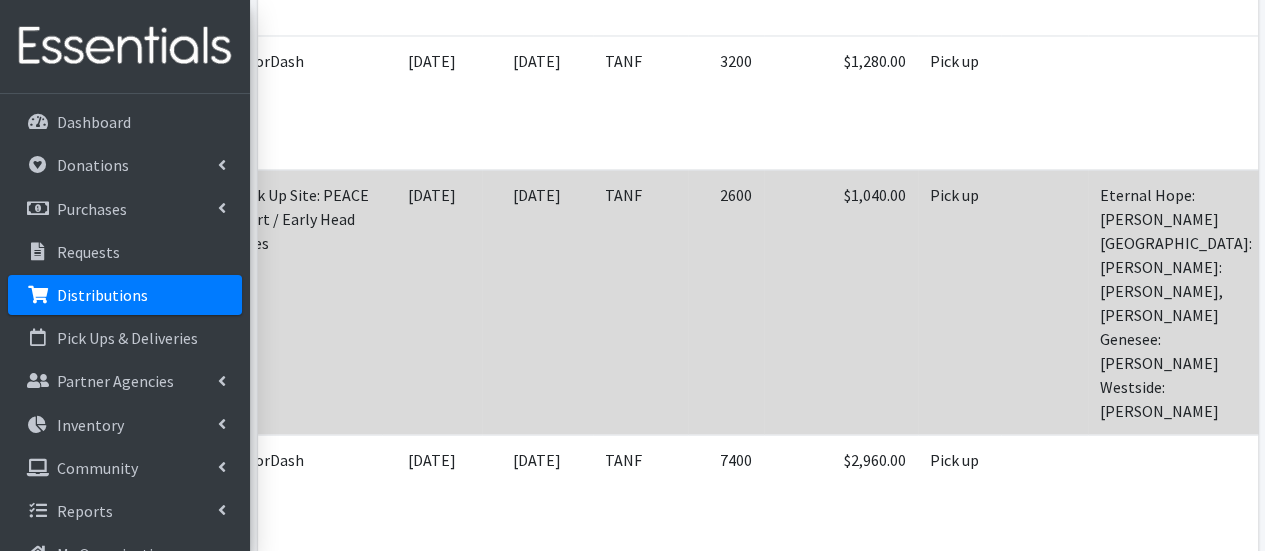 click on "Edit" at bounding box center [1404, 222] 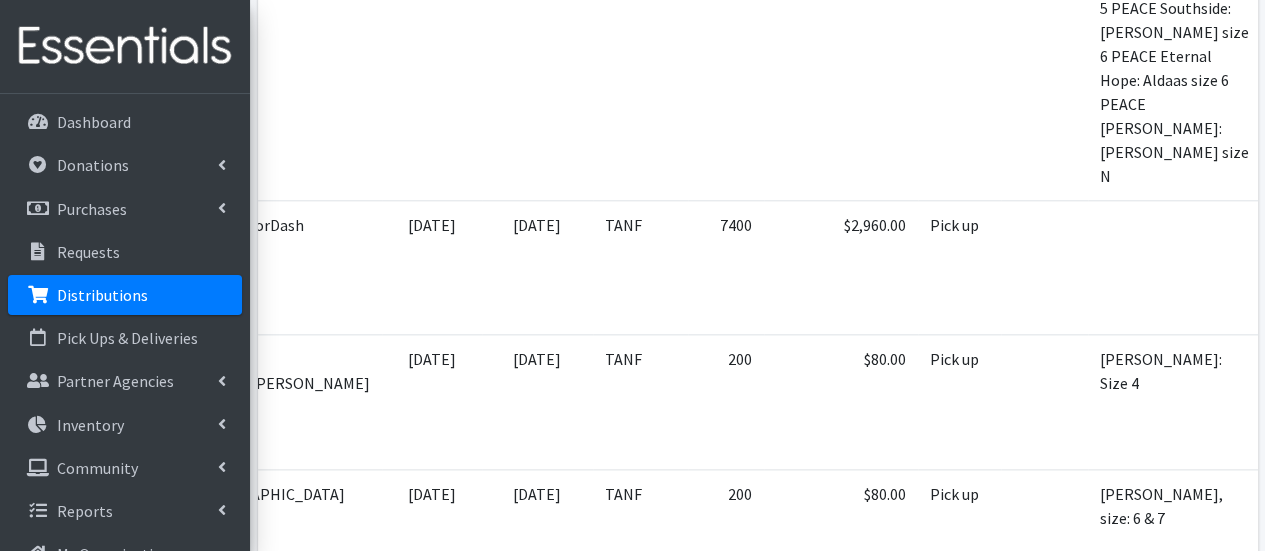 scroll, scrollTop: 1000, scrollLeft: 0, axis: vertical 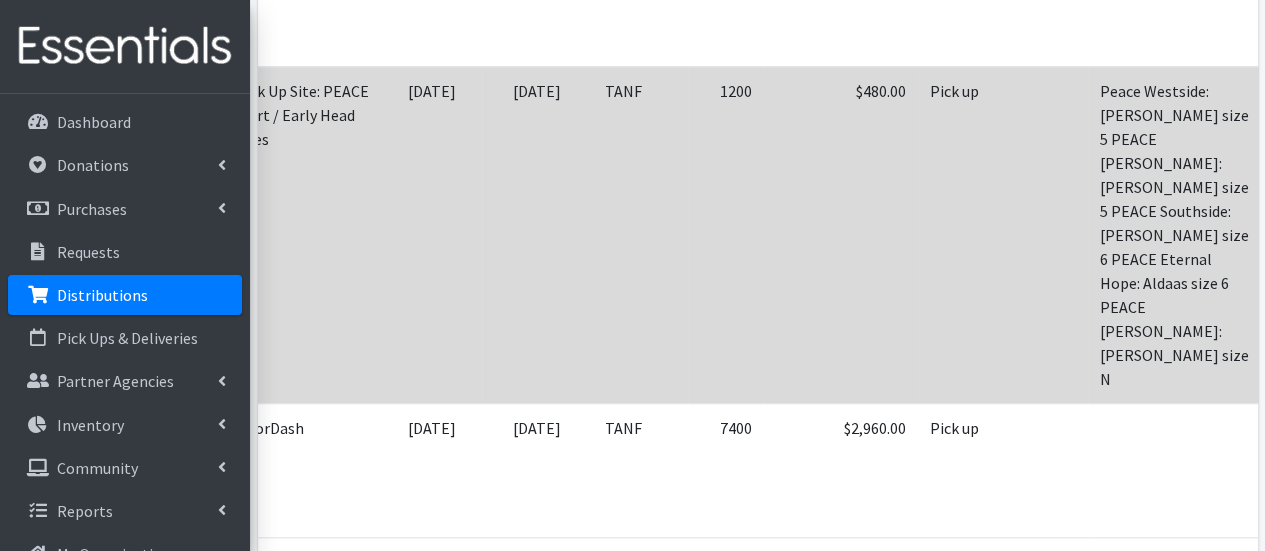 click on "Edit" at bounding box center (1404, 119) 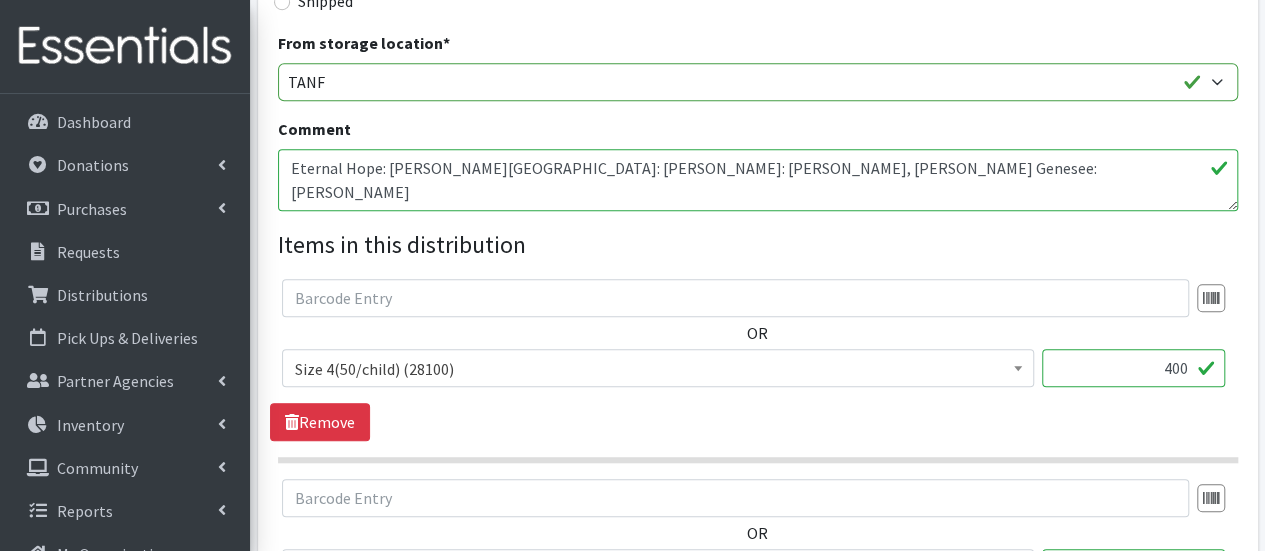 scroll, scrollTop: 560, scrollLeft: 0, axis: vertical 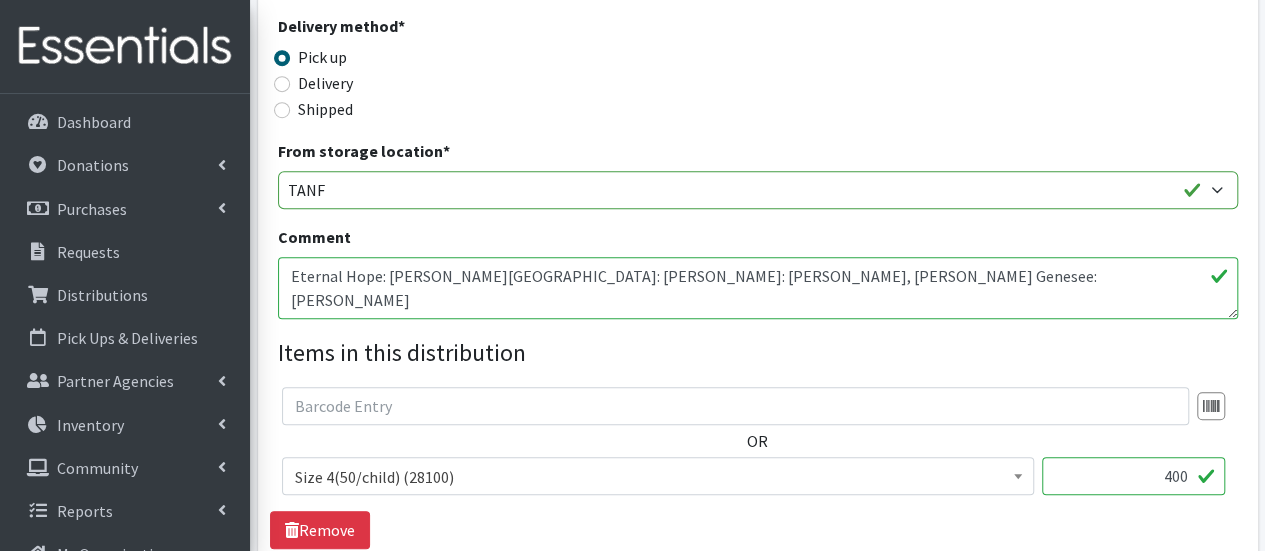 click on "Eternal Hope: [PERSON_NAME][GEOGRAPHIC_DATA]: [PERSON_NAME]: [PERSON_NAME], [PERSON_NAME] Genesee: [PERSON_NAME]
Westside: [PERSON_NAME]" at bounding box center (758, 288) 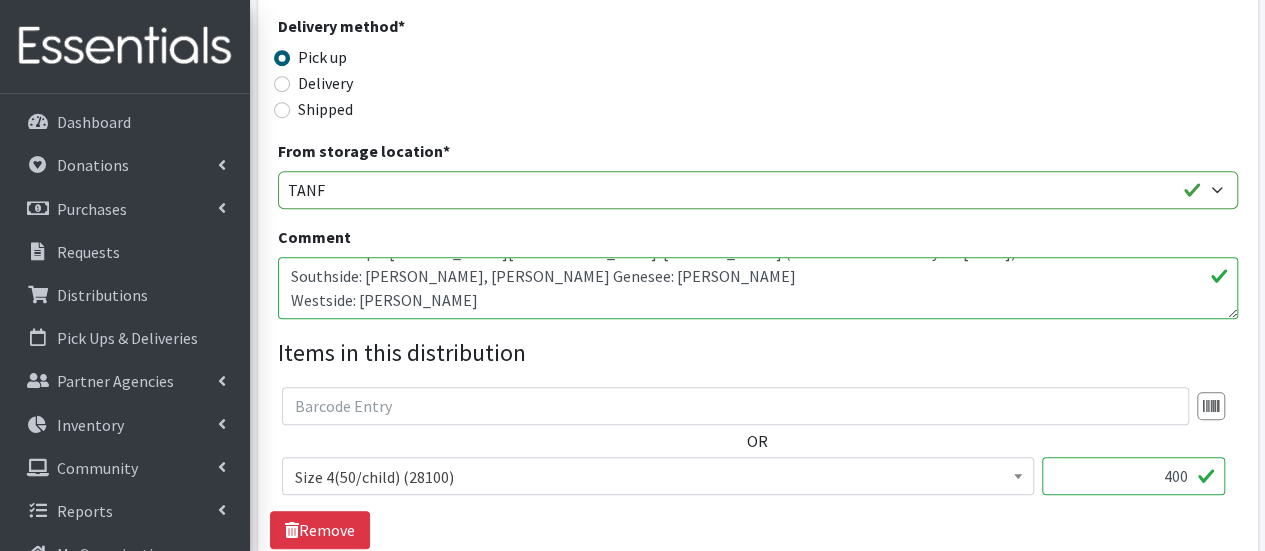 scroll, scrollTop: 64, scrollLeft: 0, axis: vertical 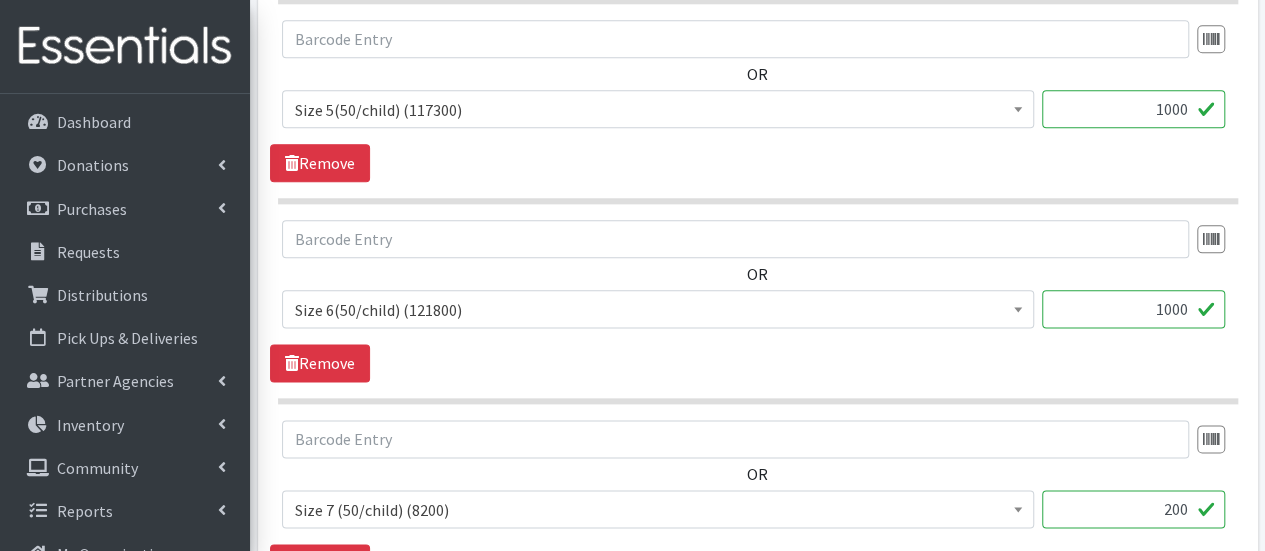 type on "Eternal Hope: [PERSON_NAME][GEOGRAPHIC_DATA]: [PERSON_NAME] (returned to inventory on [DATE])
Southside: [PERSON_NAME], [PERSON_NAME] Genesee: [PERSON_NAME]
Westside: [PERSON_NAME]" 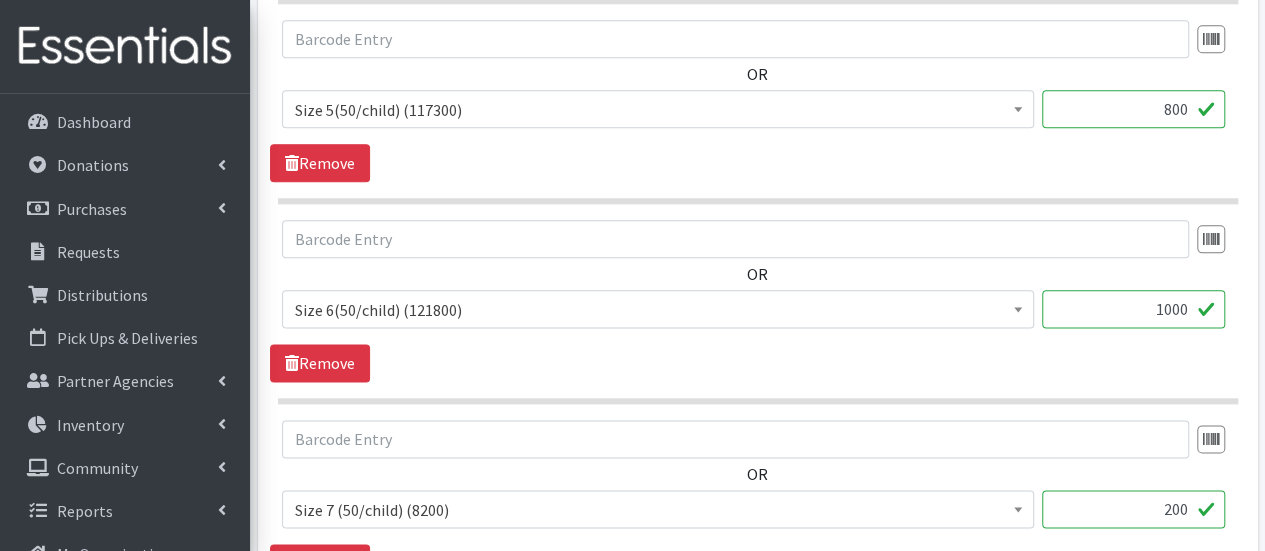type on "800" 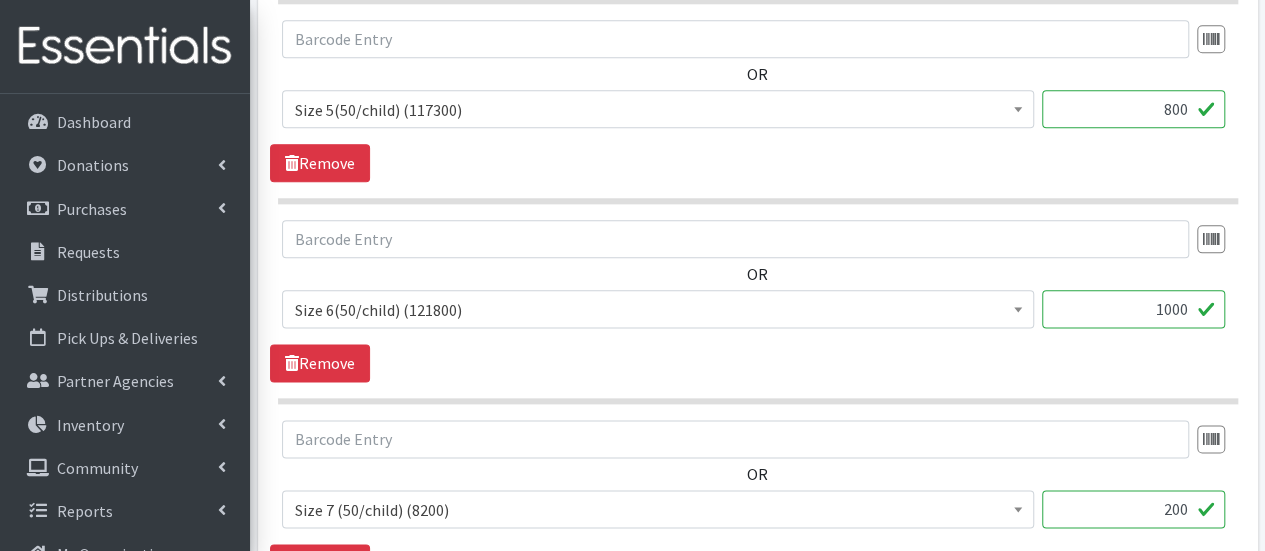 drag, startPoint x: 1152, startPoint y: 299, endPoint x: 1170, endPoint y: 307, distance: 19.697716 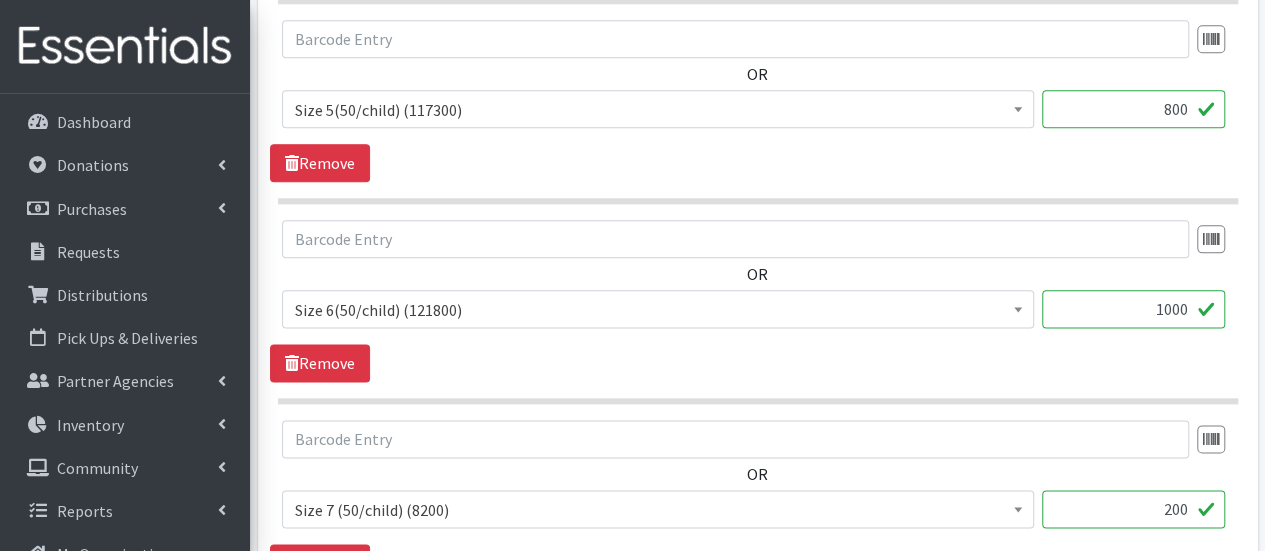 click on "1000" at bounding box center (1133, 309) 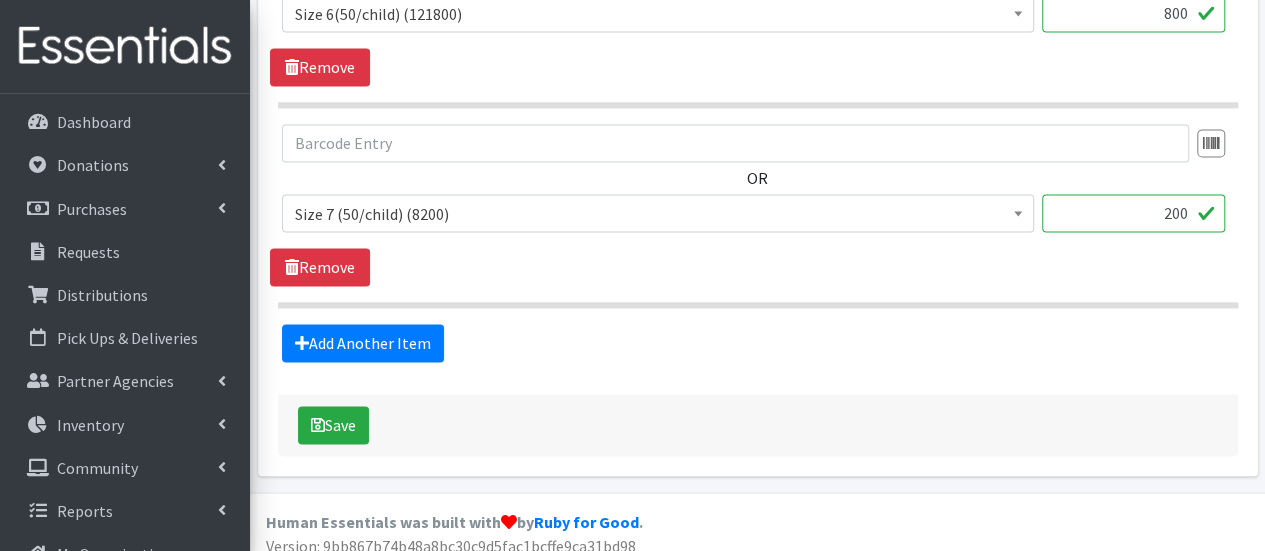 scroll, scrollTop: 1432, scrollLeft: 0, axis: vertical 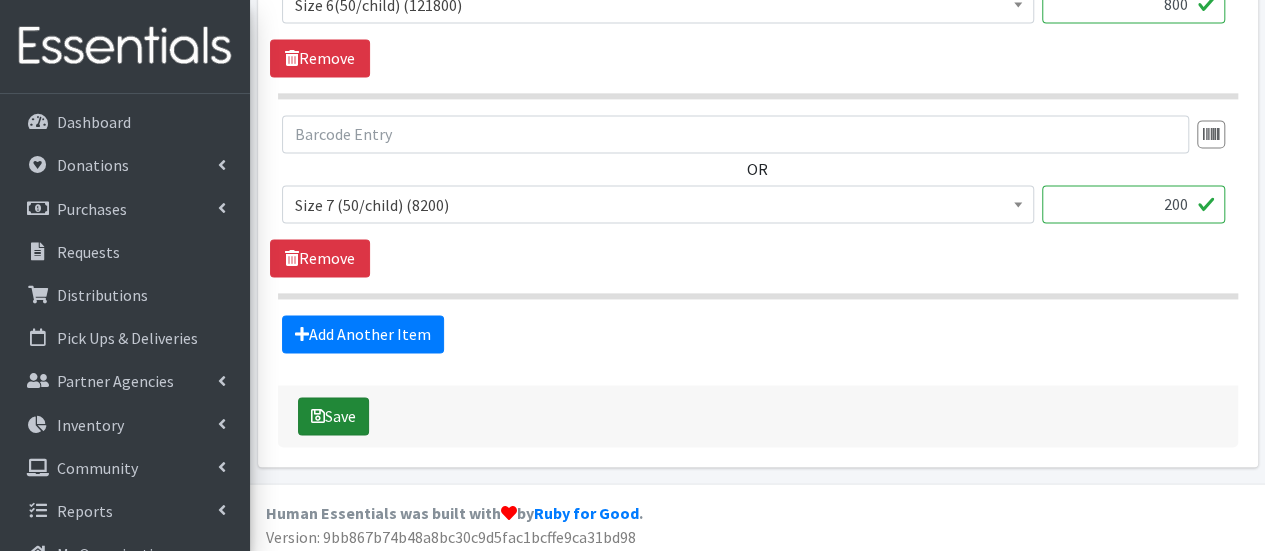 type on "800" 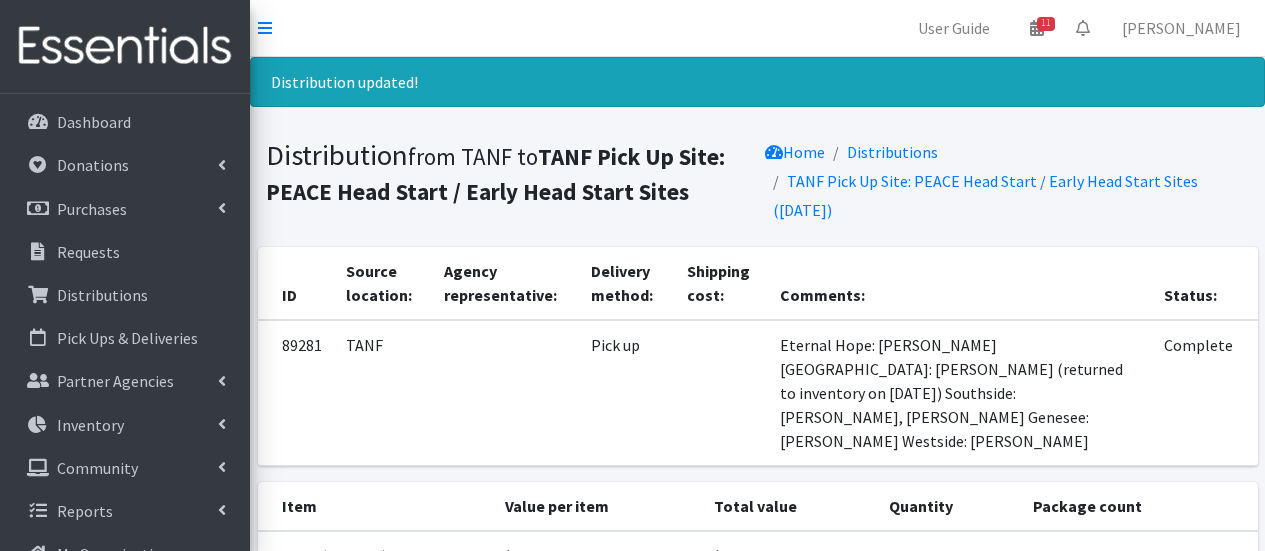 scroll, scrollTop: 0, scrollLeft: 0, axis: both 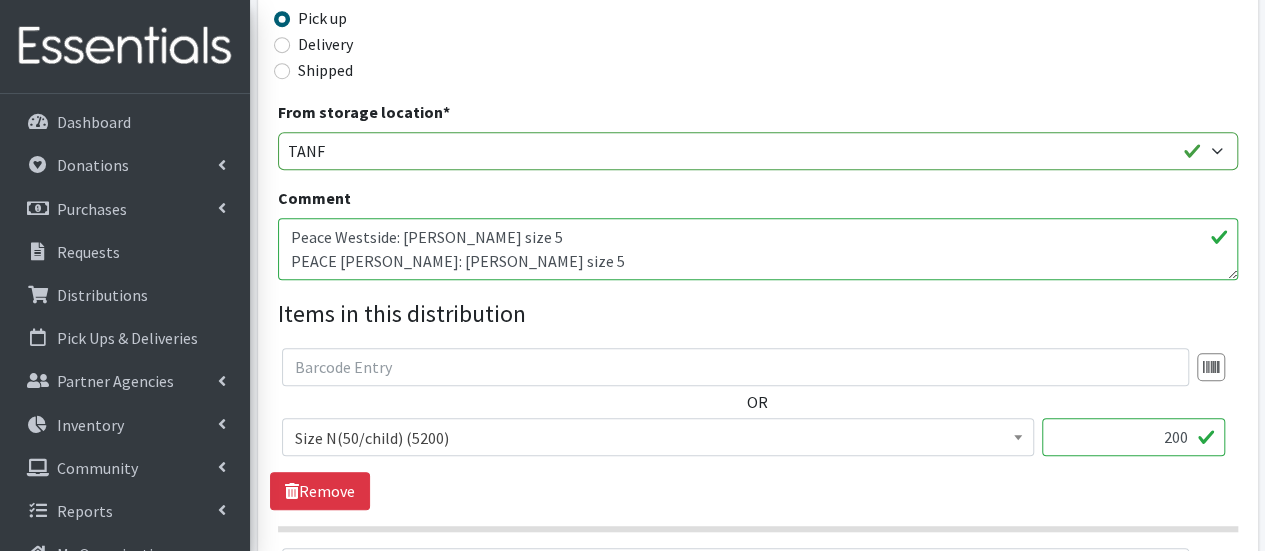 click on "Peace Westside: [PERSON_NAME] size 5
PEACE [PERSON_NAME]: [PERSON_NAME] size 5
PEACE Southside: [PERSON_NAME] size 6
PEACE Eternal Hope: Aldaas size 6
PEACE [PERSON_NAME]: [PERSON_NAME] size N" at bounding box center [758, 249] 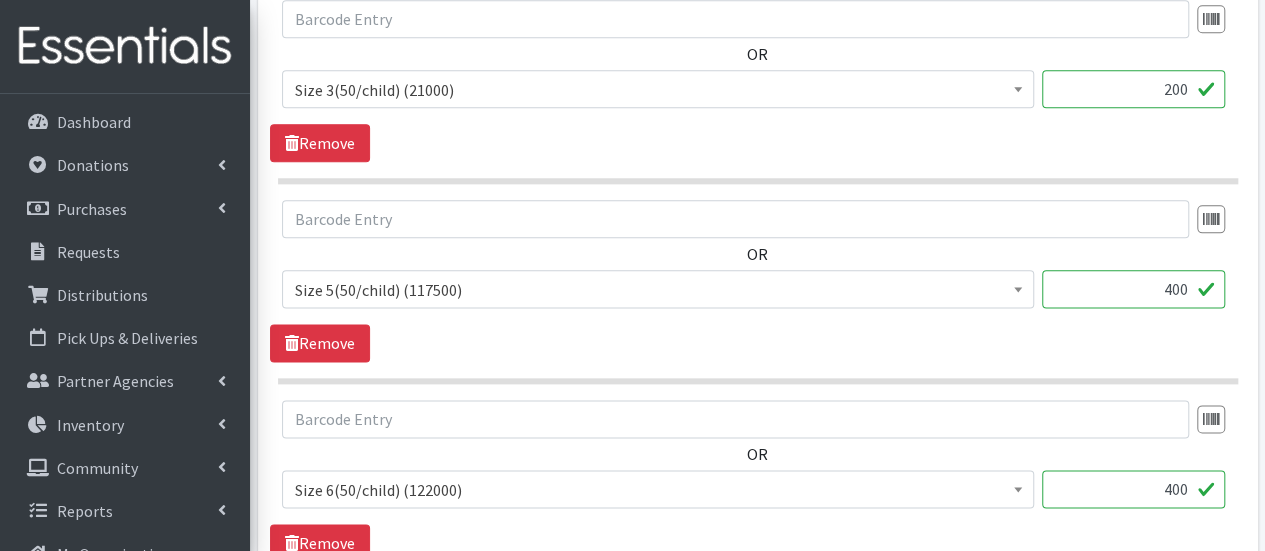 scroll, scrollTop: 1239, scrollLeft: 0, axis: vertical 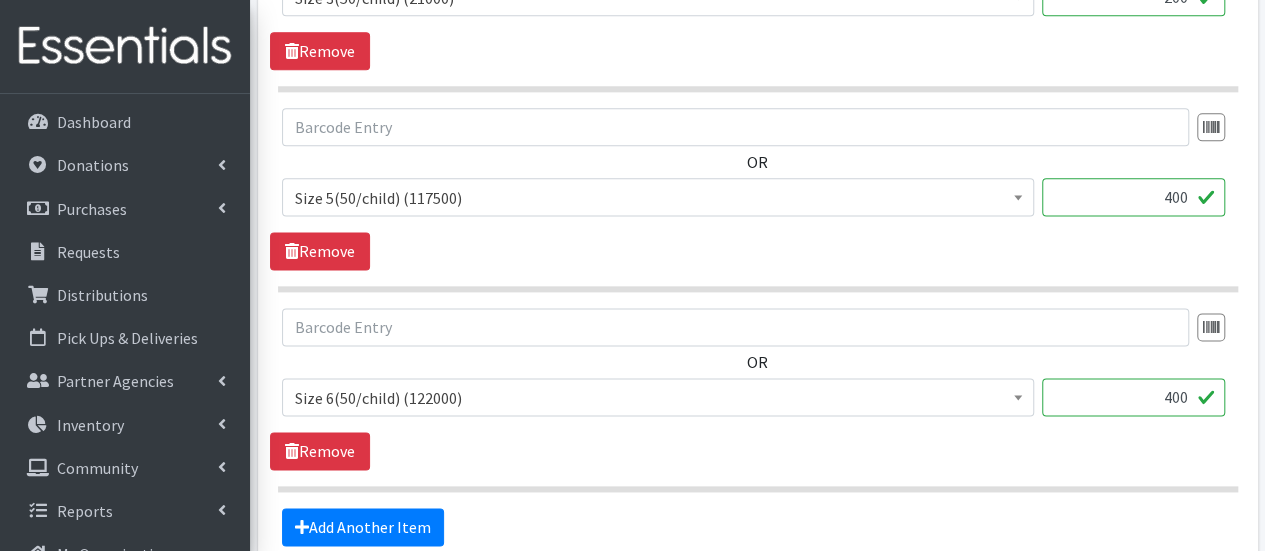 type on "Peace Westside: [PERSON_NAME] size 5
PEACE [PERSON_NAME]: [PERSON_NAME] size 5 (returned to inventory [DATE])
PEACE Southside: [PERSON_NAME] size 6
PEACE Eternal Hope: Aldaas size 6
PEACE [PERSON_NAME]: [PERSON_NAME] size N" 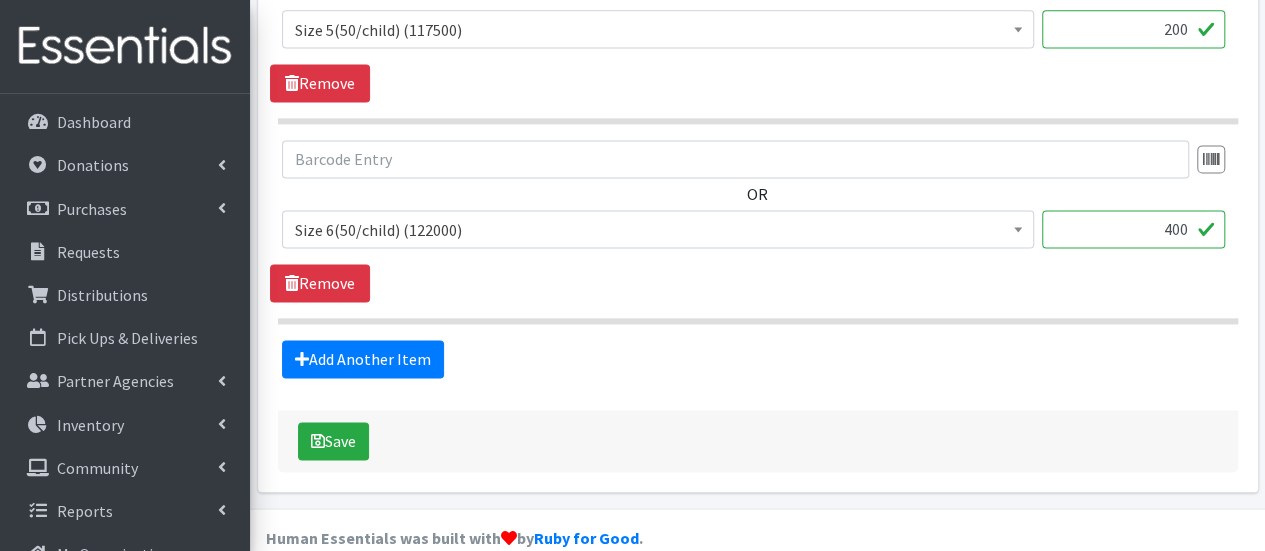 scroll, scrollTop: 1432, scrollLeft: 0, axis: vertical 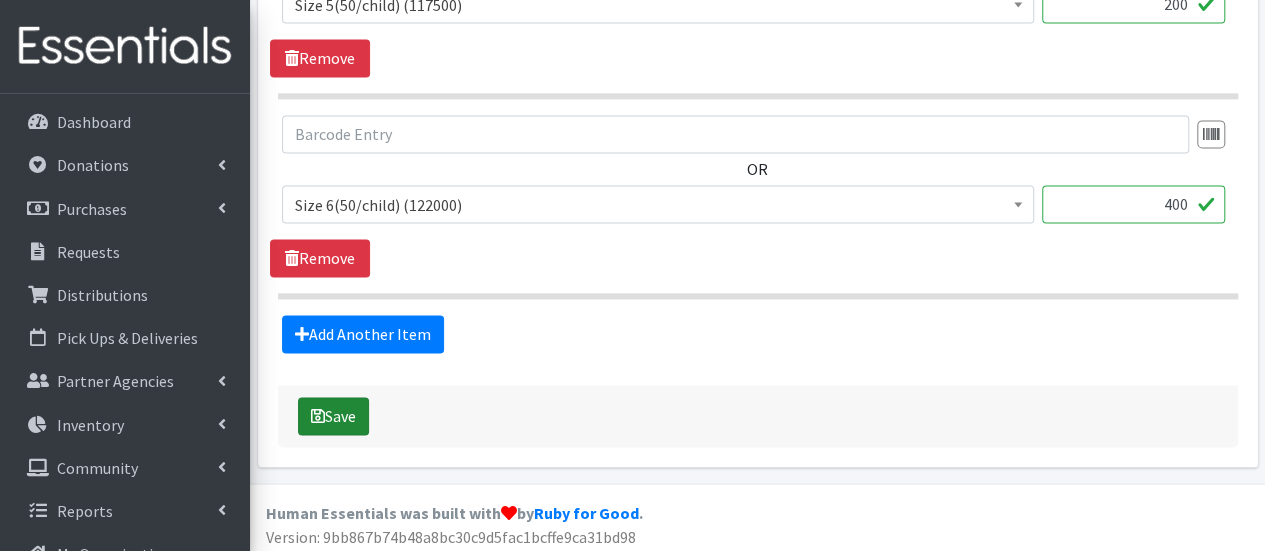 type on "200" 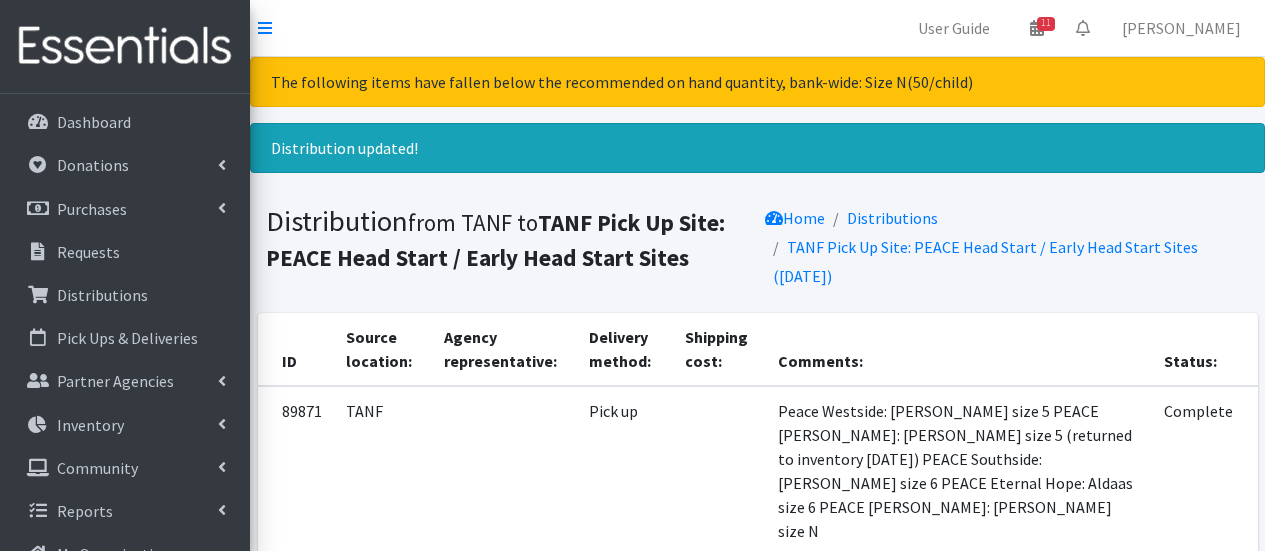 scroll, scrollTop: 0, scrollLeft: 0, axis: both 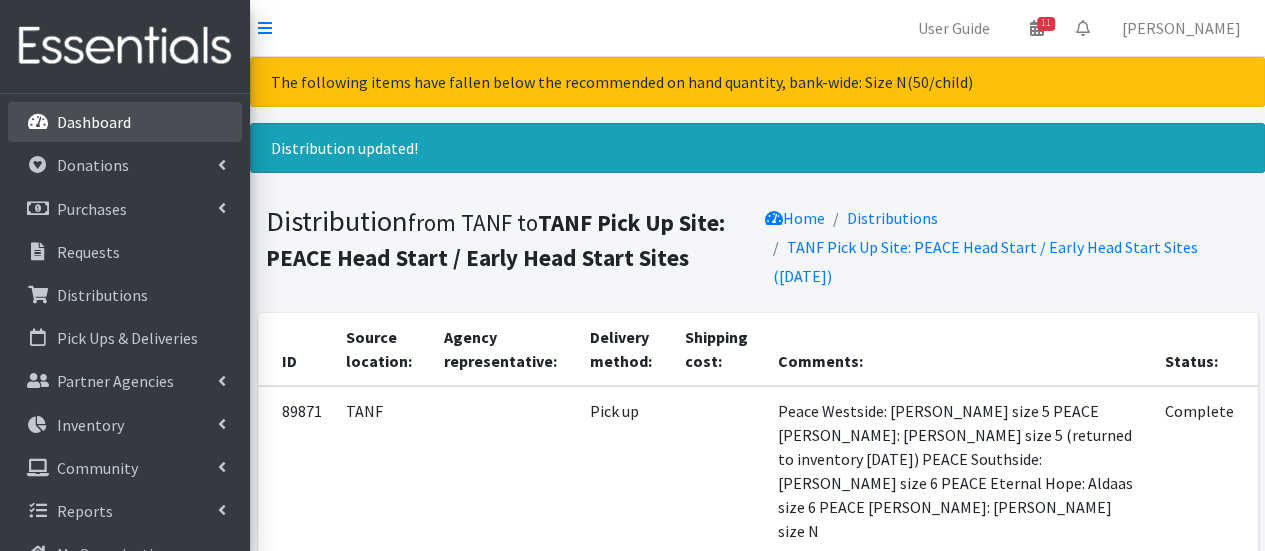 click on "Dashboard" at bounding box center (125, 122) 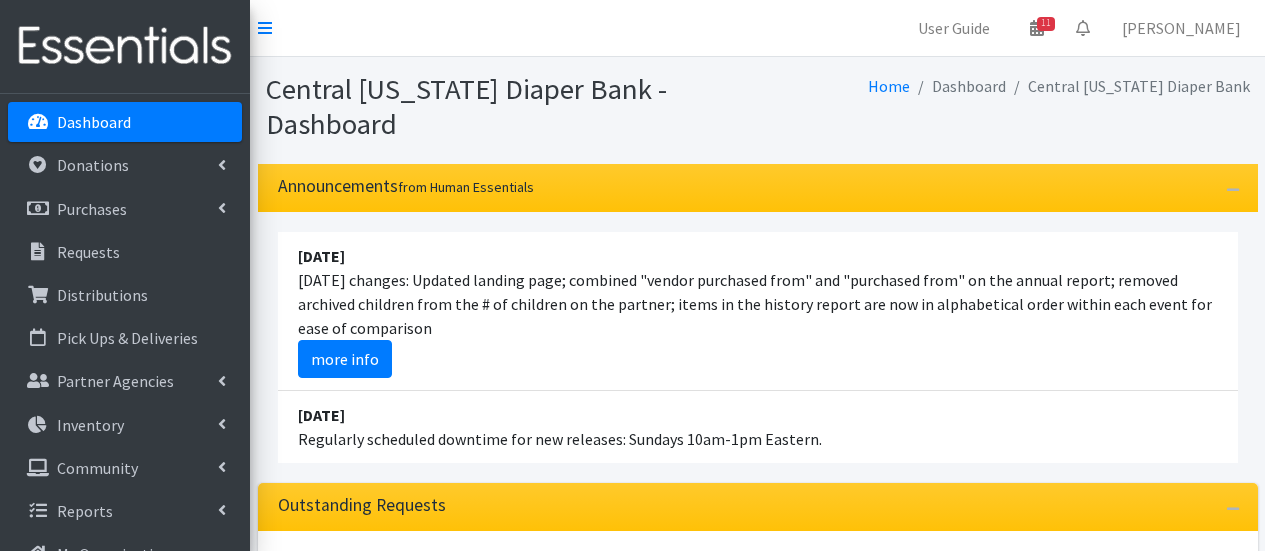 scroll, scrollTop: 0, scrollLeft: 0, axis: both 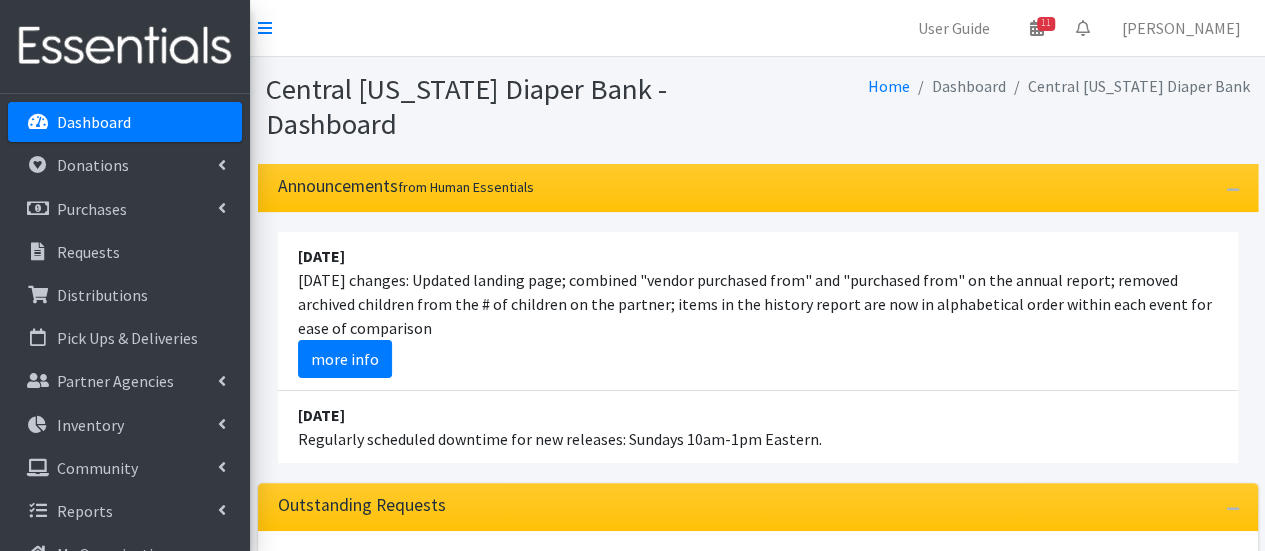 click on "Dashboard" at bounding box center (94, 122) 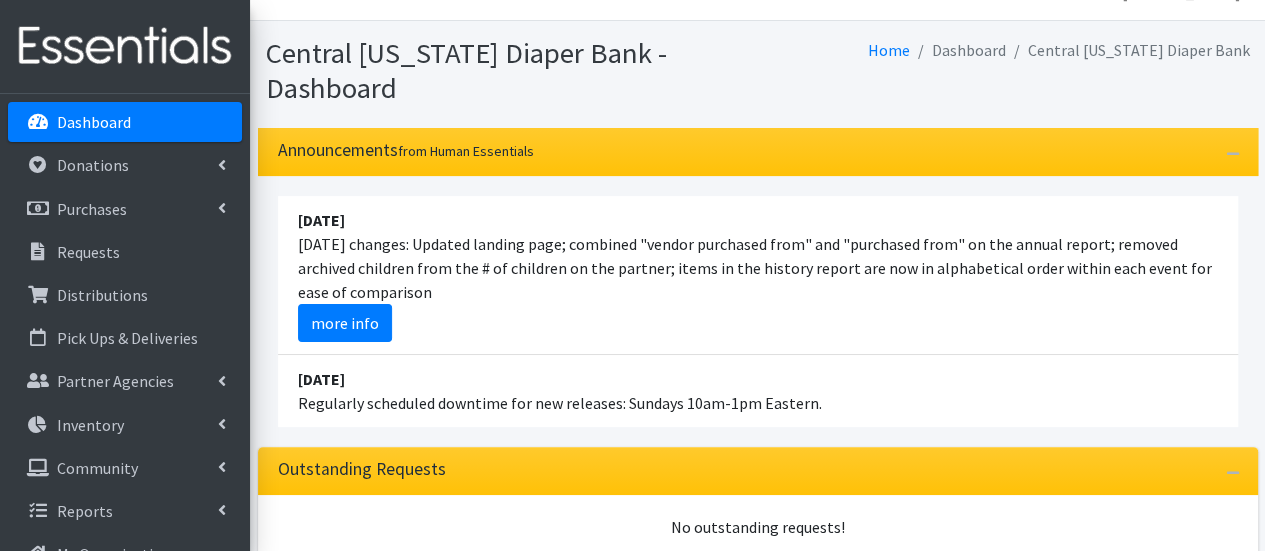 scroll, scrollTop: 40, scrollLeft: 0, axis: vertical 